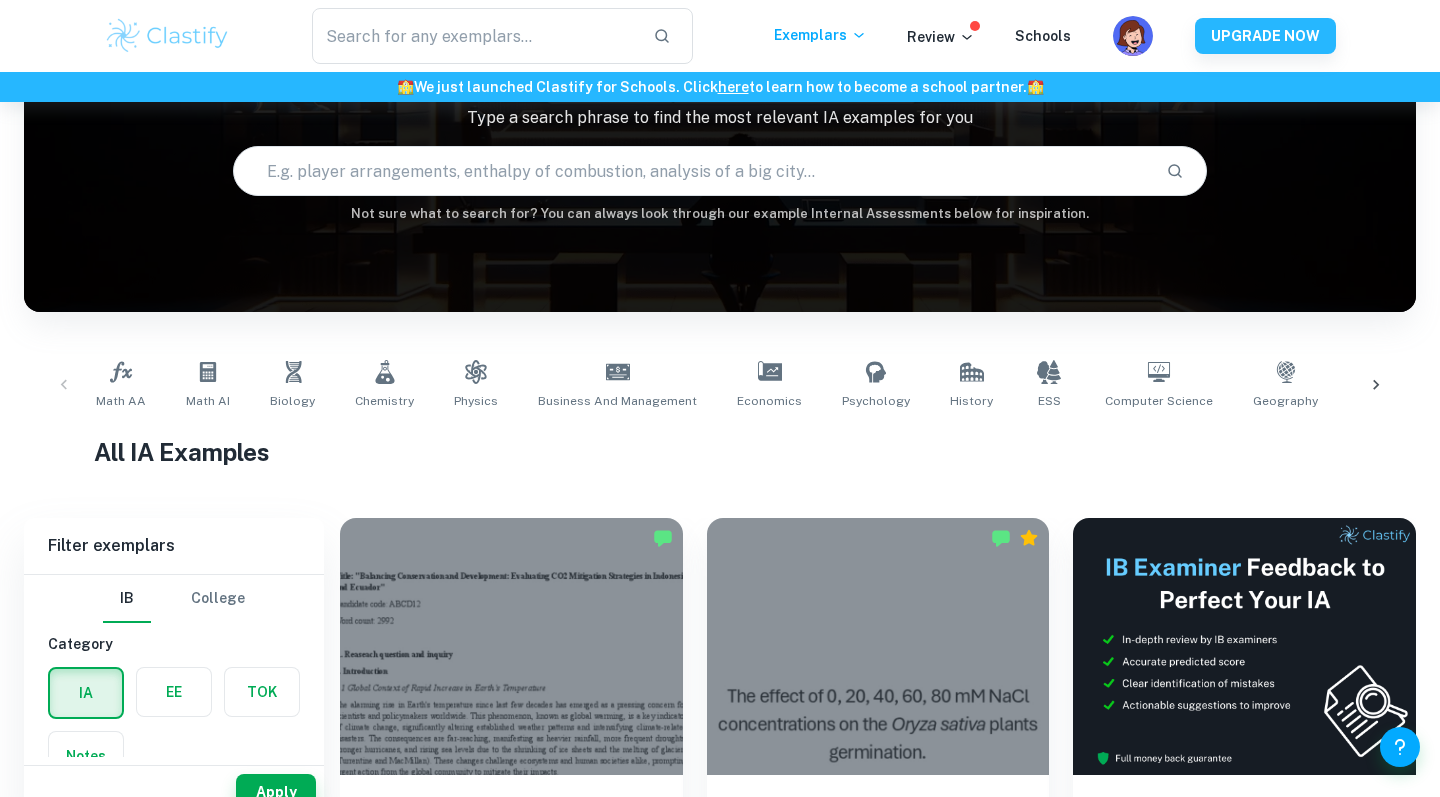 scroll, scrollTop: 156, scrollLeft: 0, axis: vertical 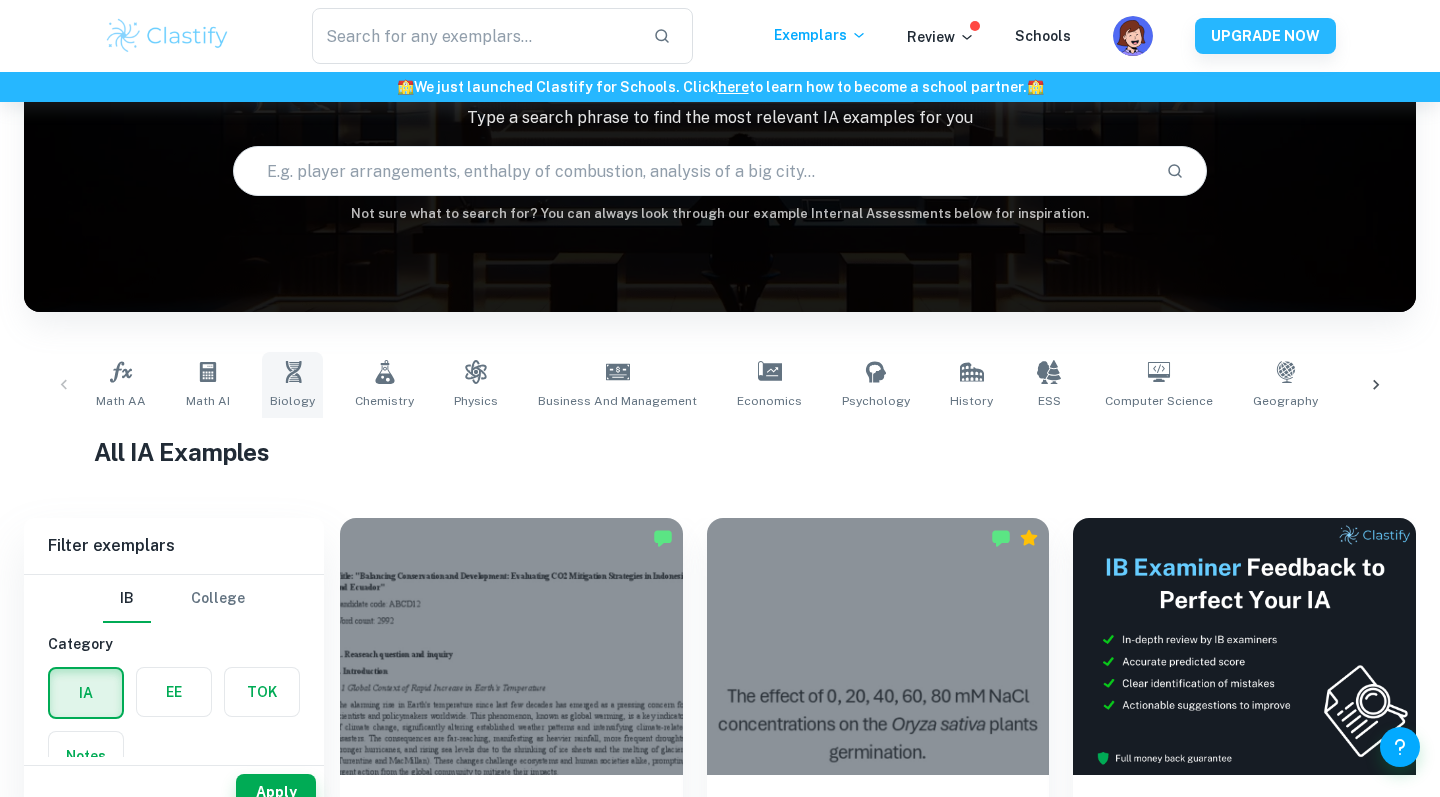 click at bounding box center [293, 372] 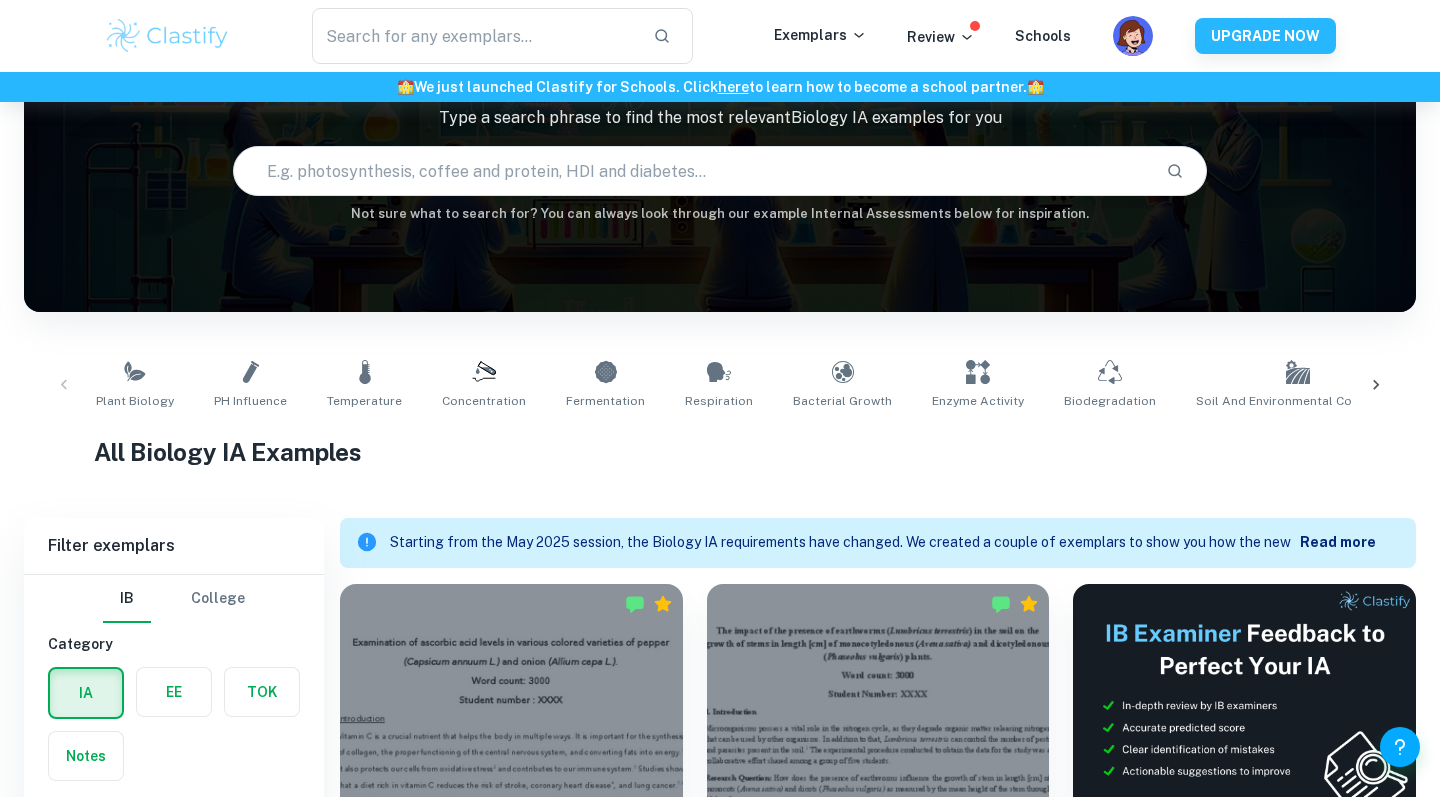 scroll, scrollTop: 576, scrollLeft: 0, axis: vertical 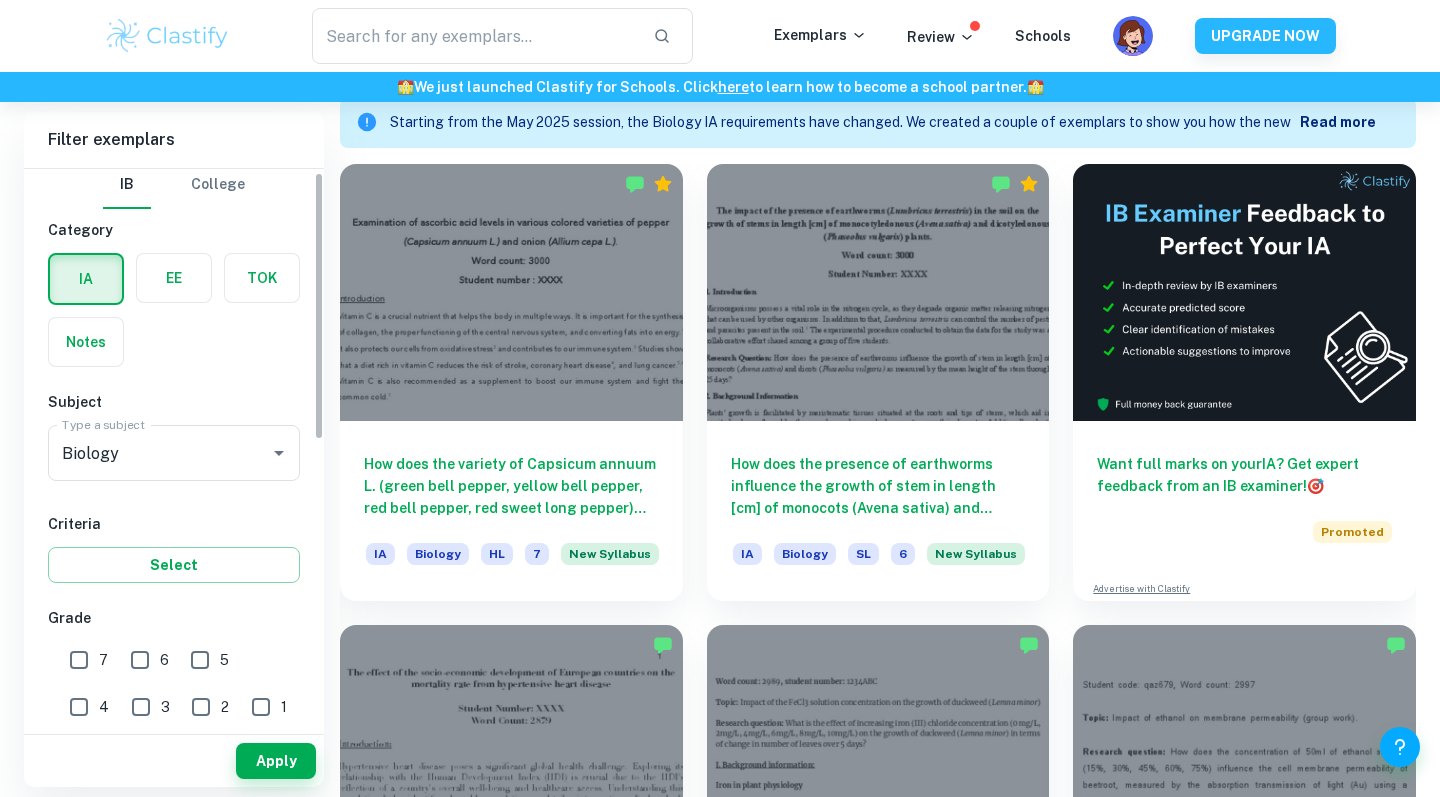 click on "7" at bounding box center (79, 660) 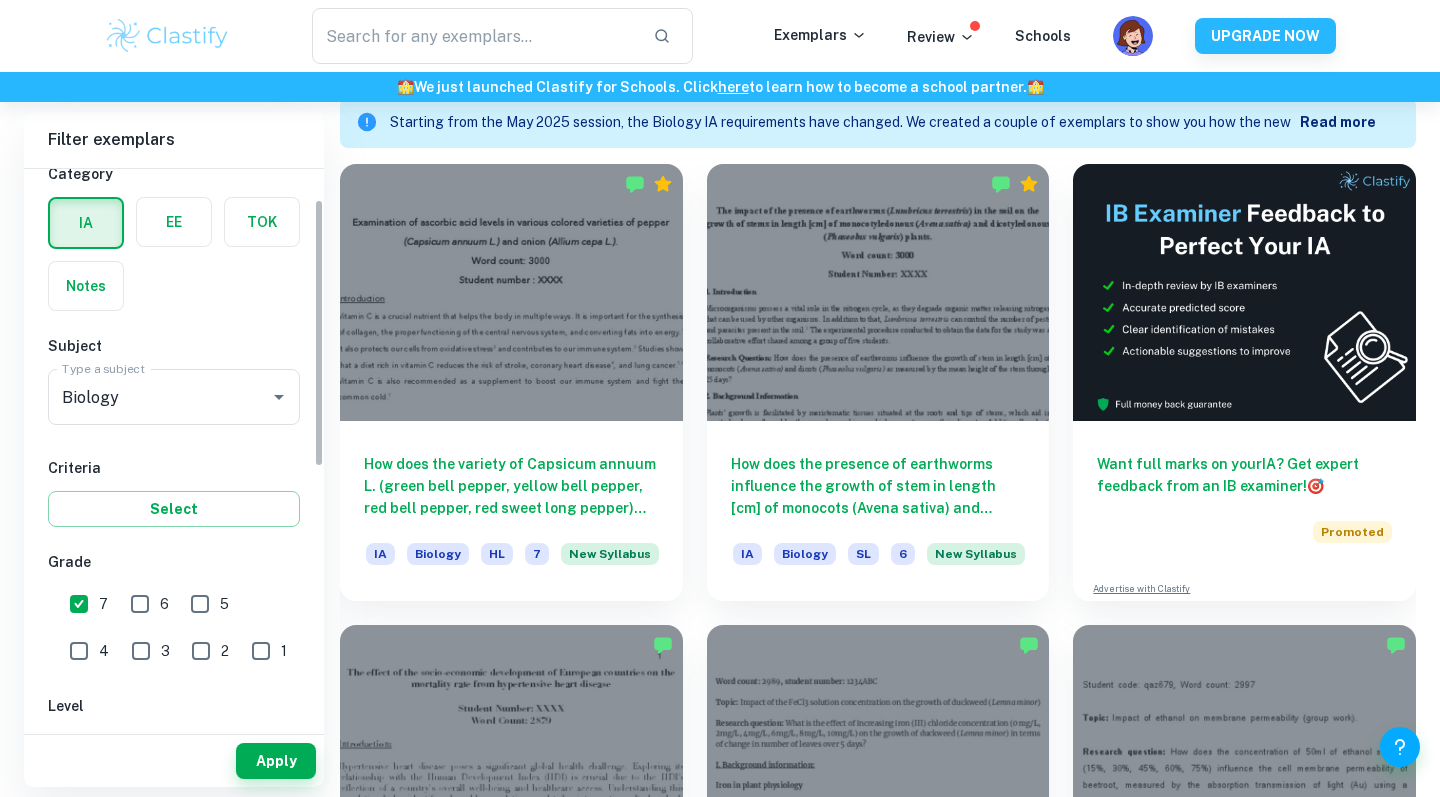 scroll, scrollTop: 66, scrollLeft: 0, axis: vertical 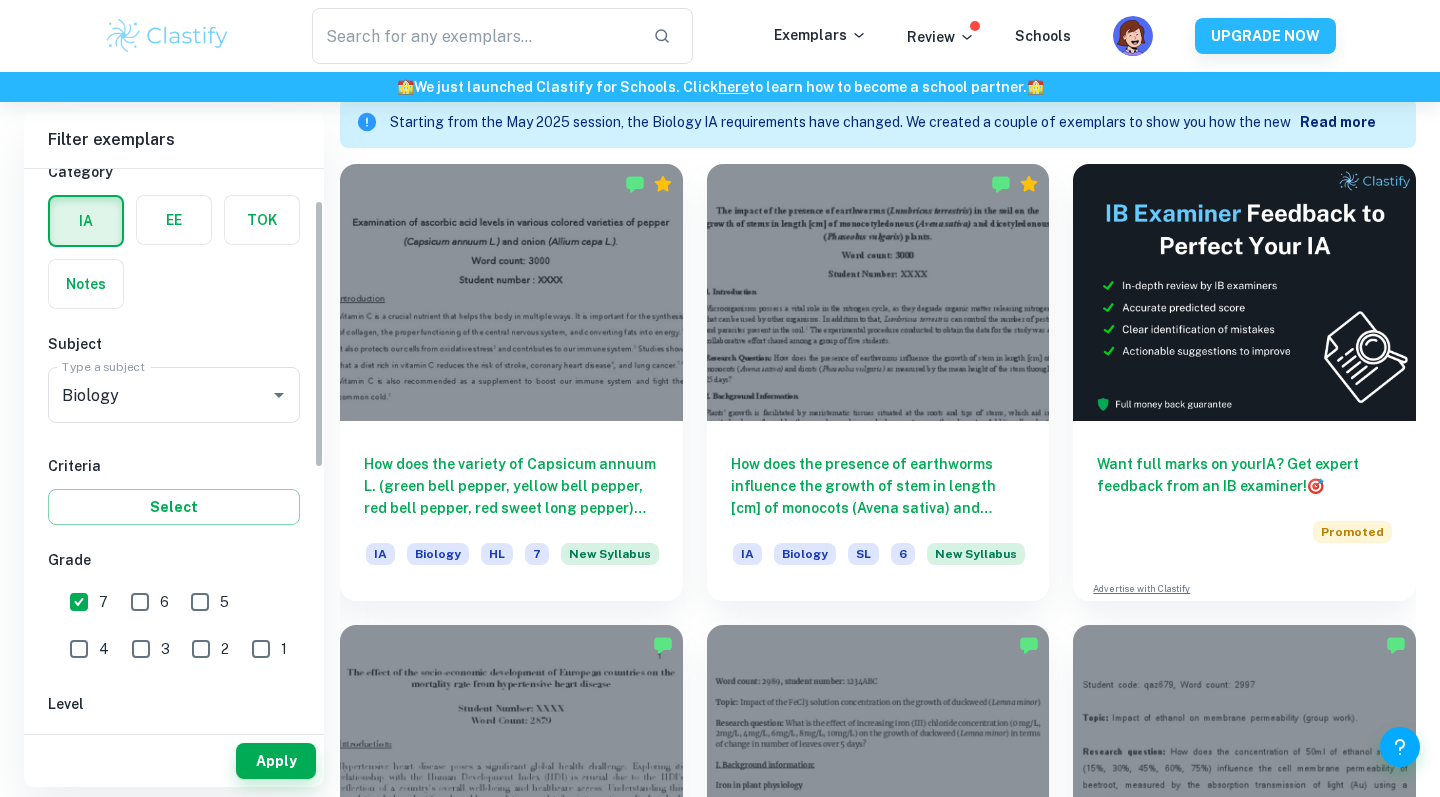click on "6" at bounding box center [79, 602] 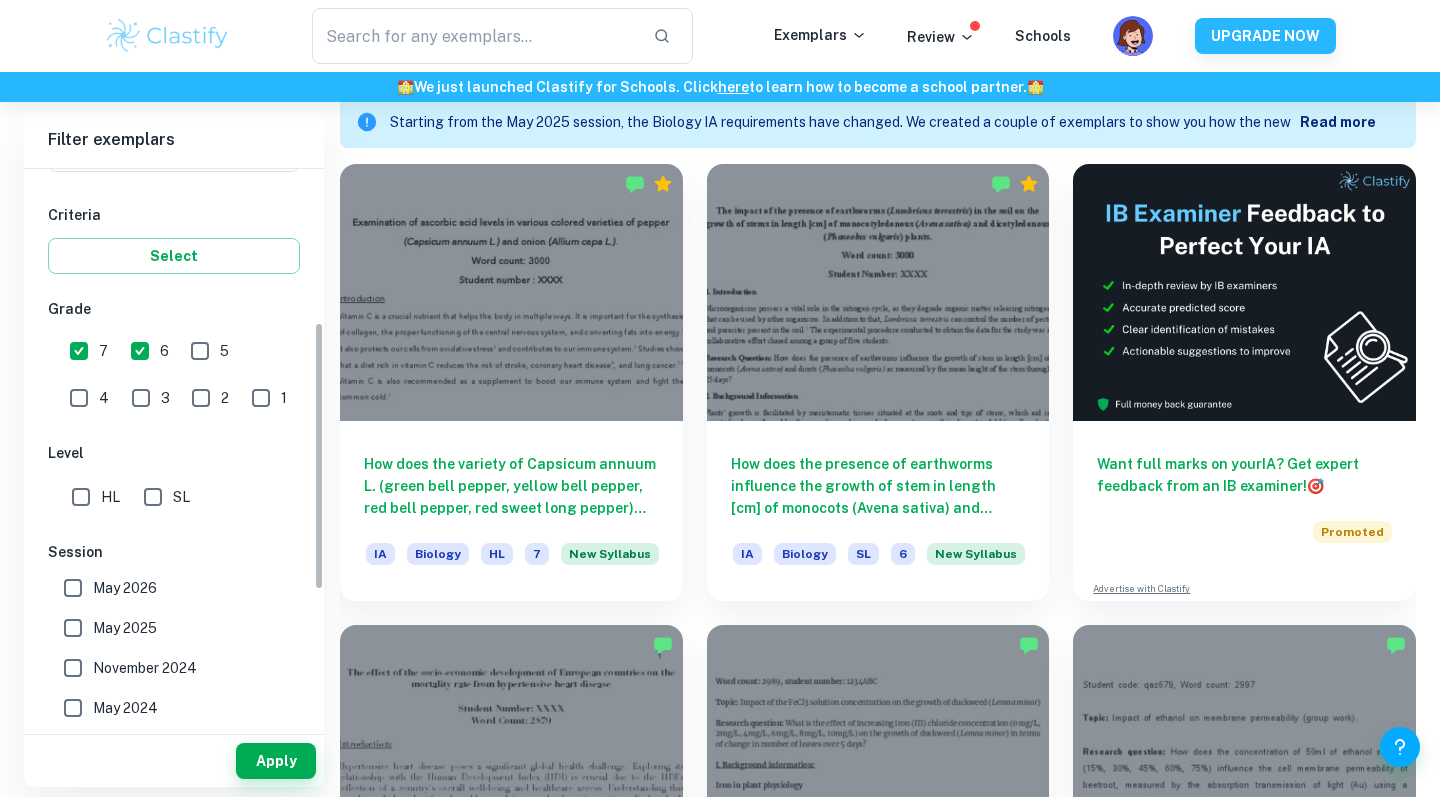 scroll, scrollTop: 320, scrollLeft: 0, axis: vertical 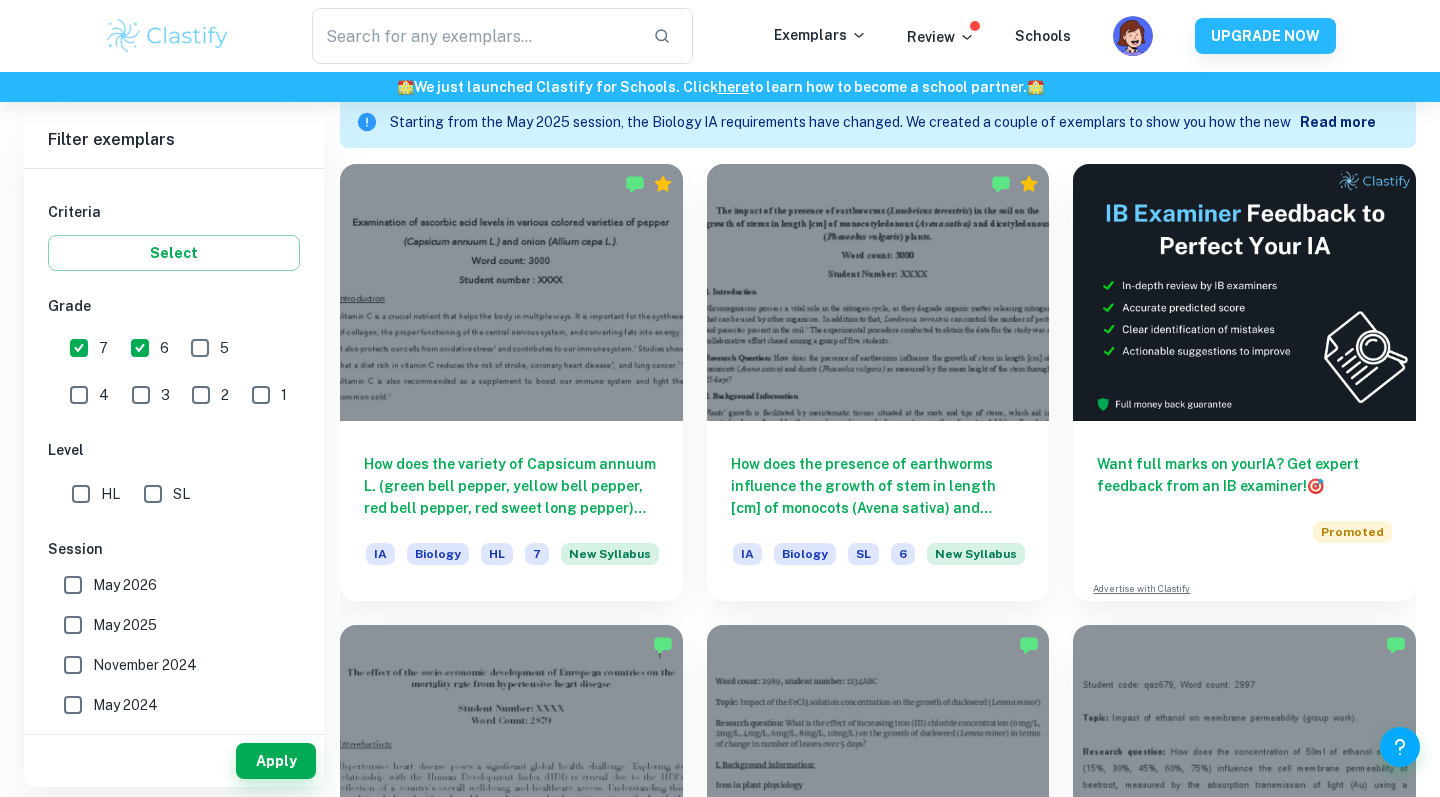 click on "May 2026" at bounding box center (73, 585) 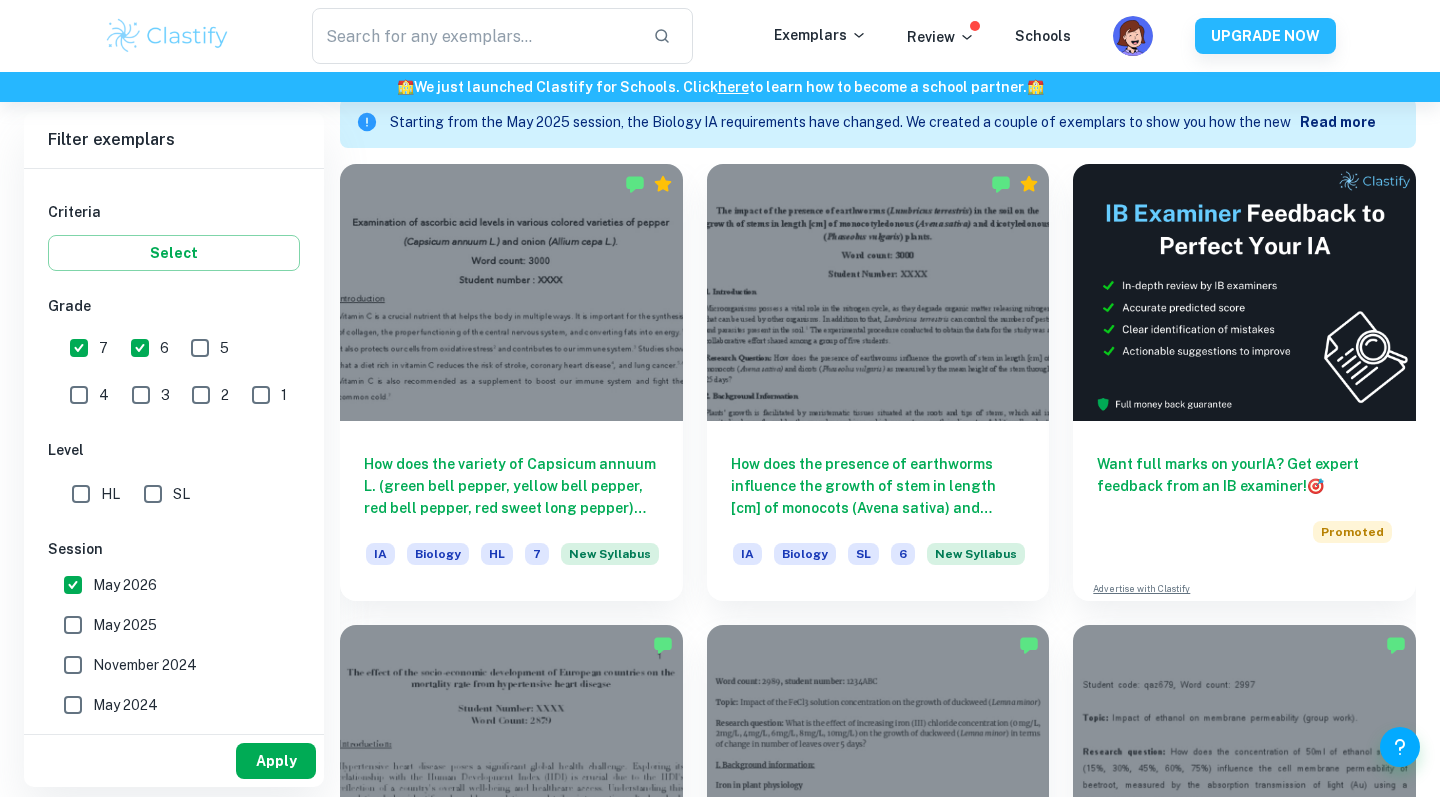 click on "Apply" at bounding box center [276, 761] 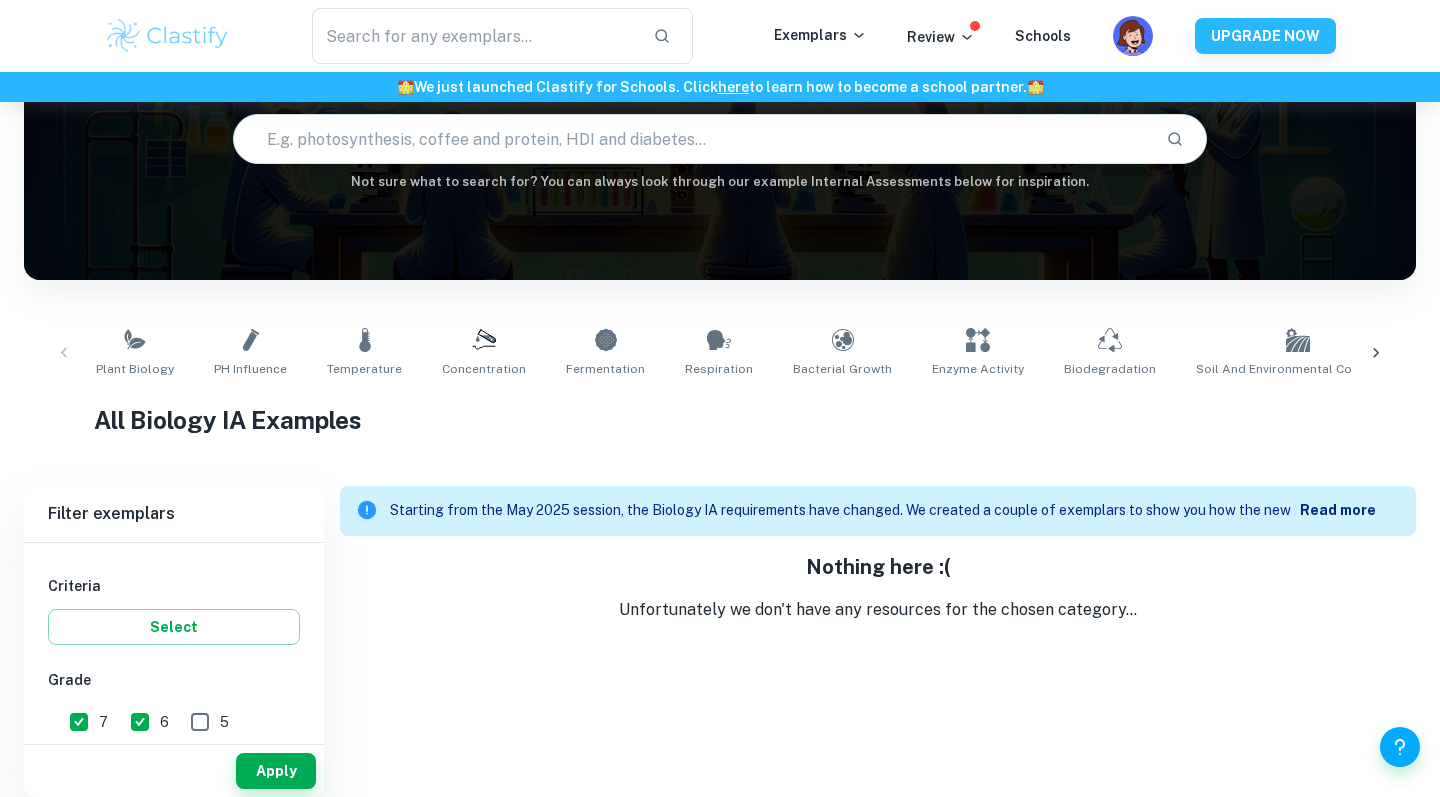 scroll, scrollTop: 177, scrollLeft: 0, axis: vertical 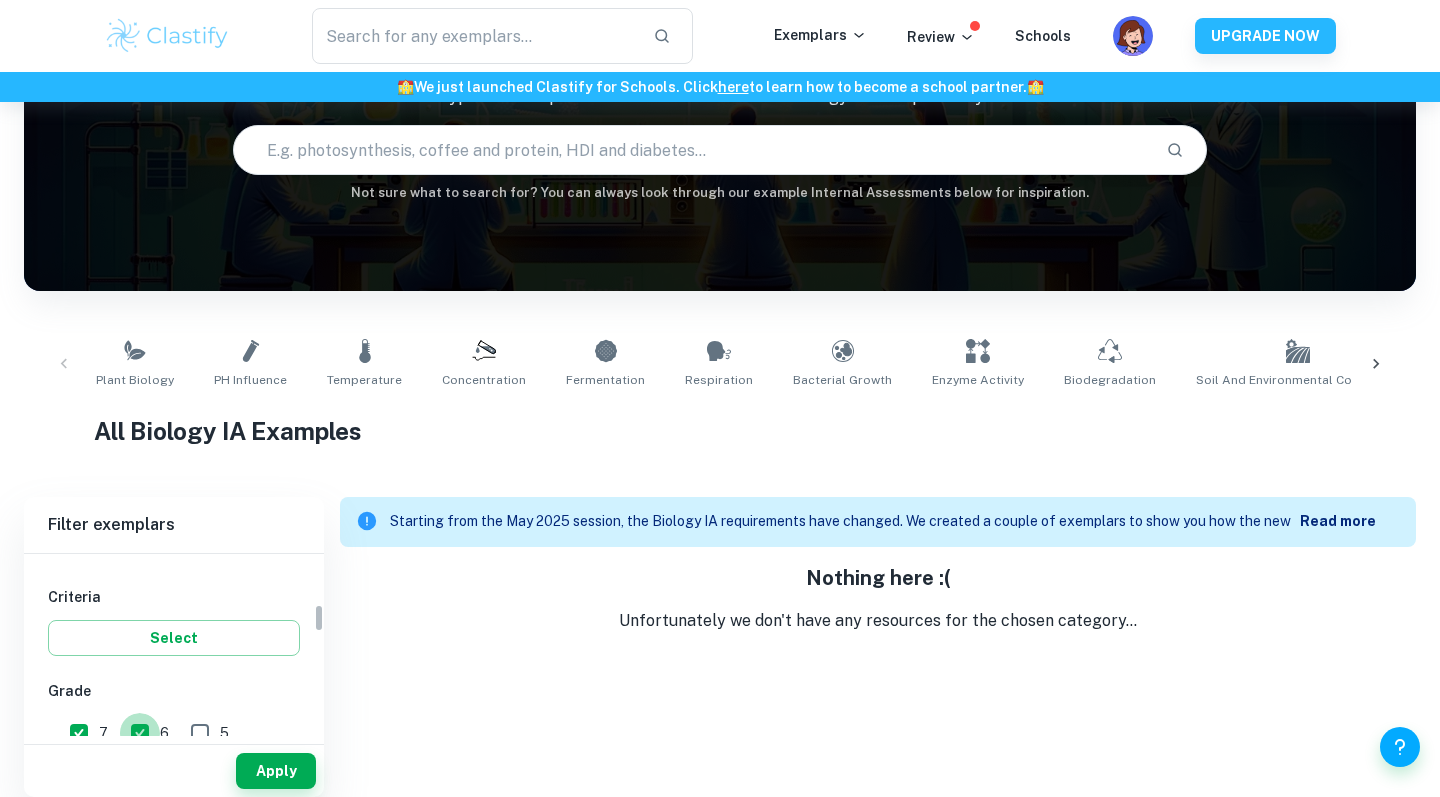 click on "6" at bounding box center (79, 733) 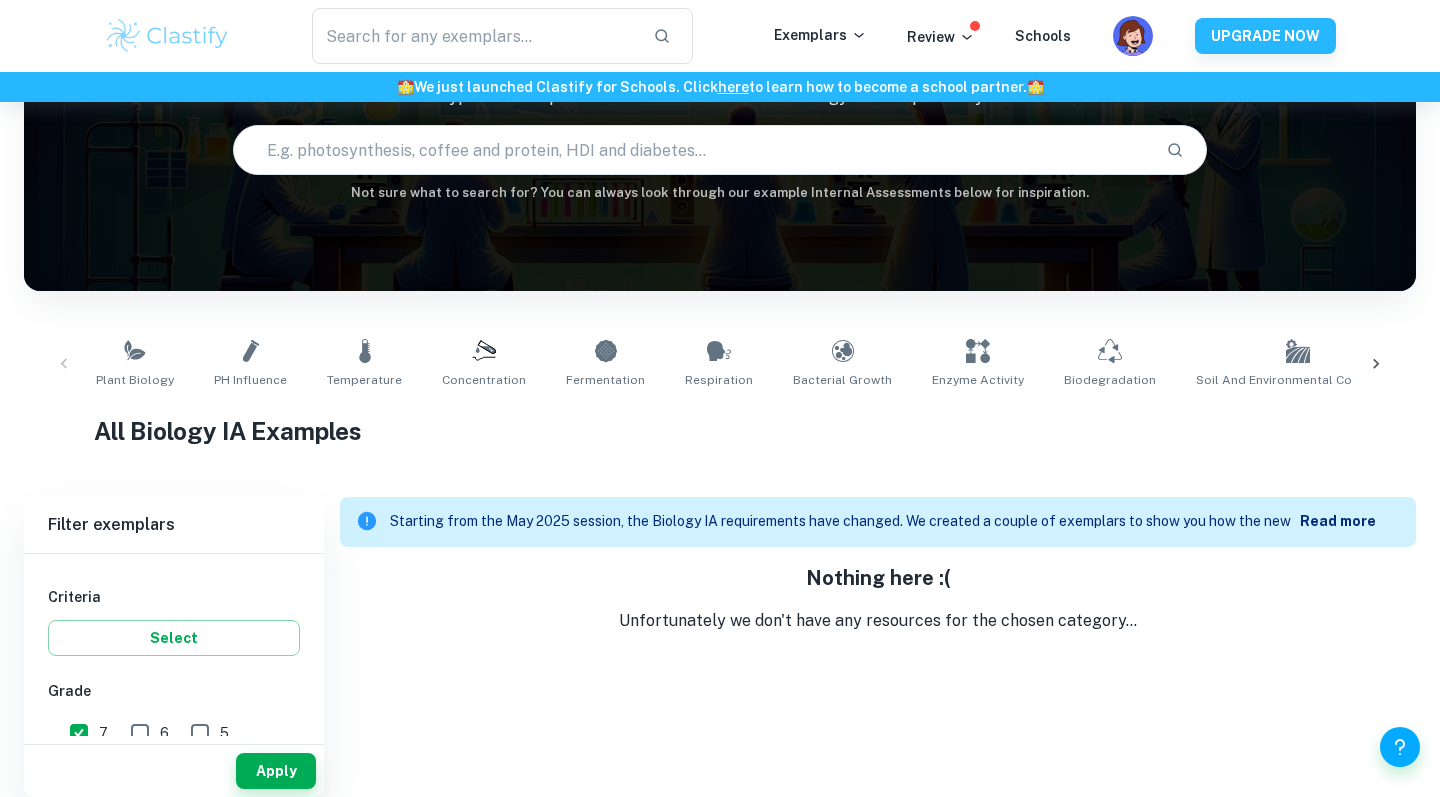 click on "7" at bounding box center (79, 733) 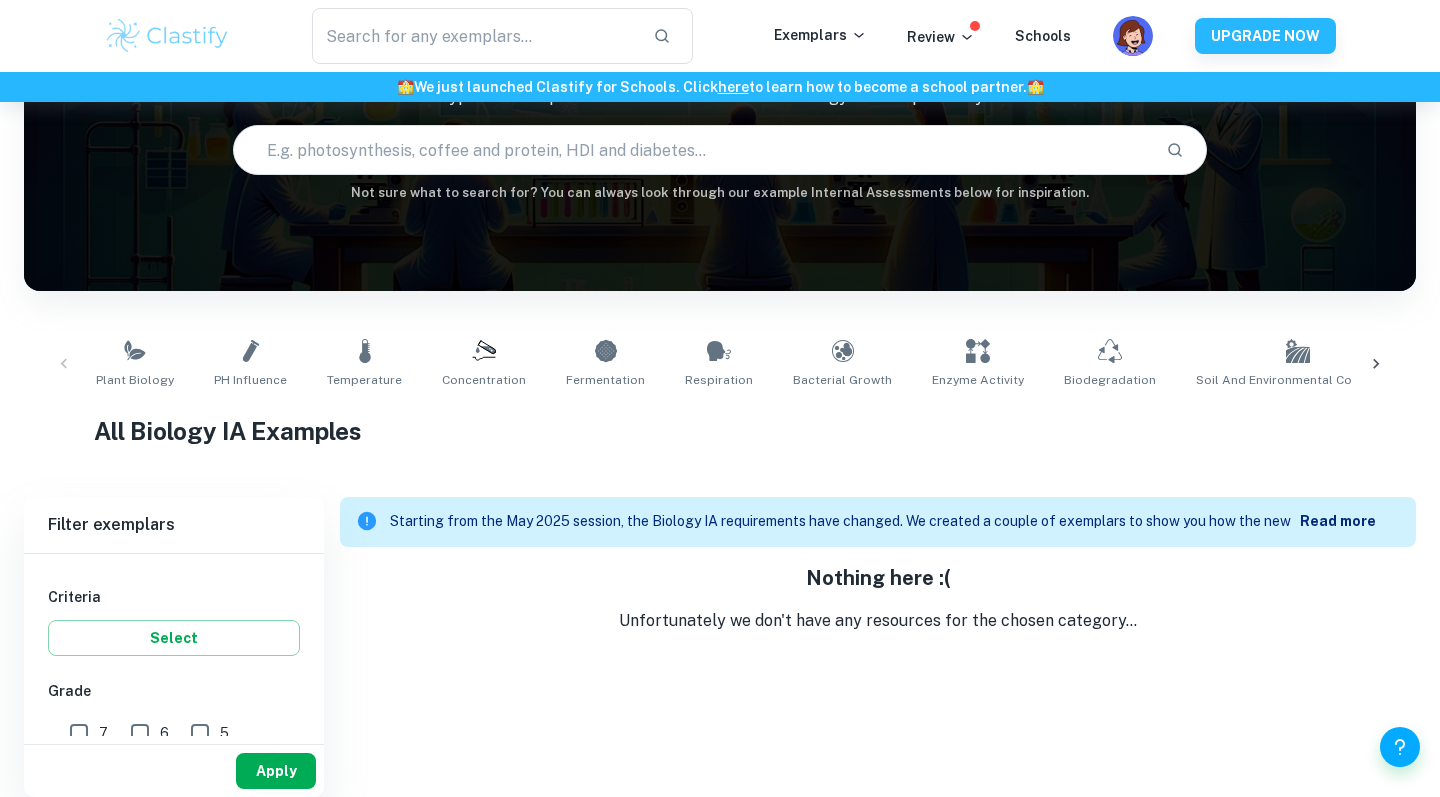 click on "Apply" at bounding box center (276, 771) 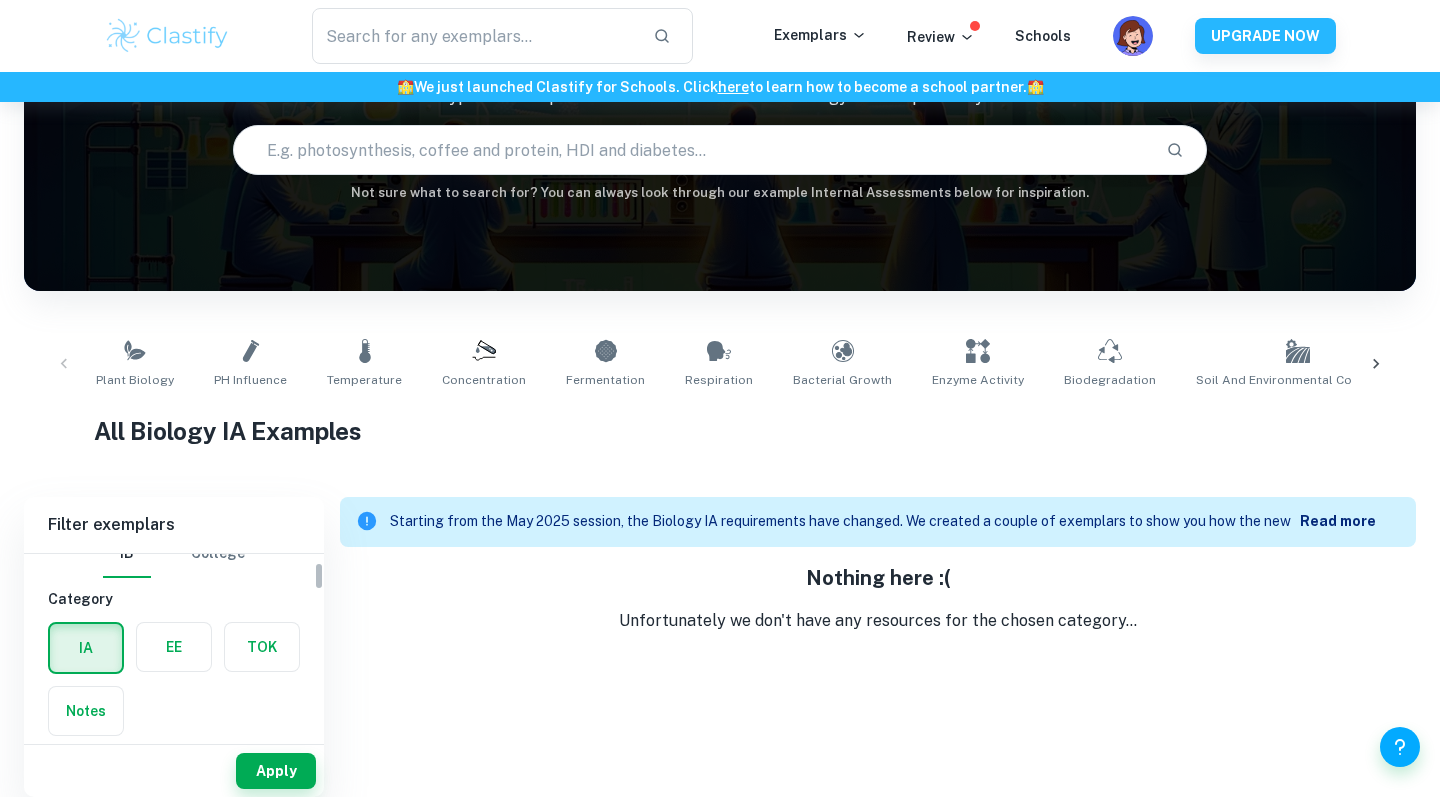 scroll, scrollTop: -2, scrollLeft: 0, axis: vertical 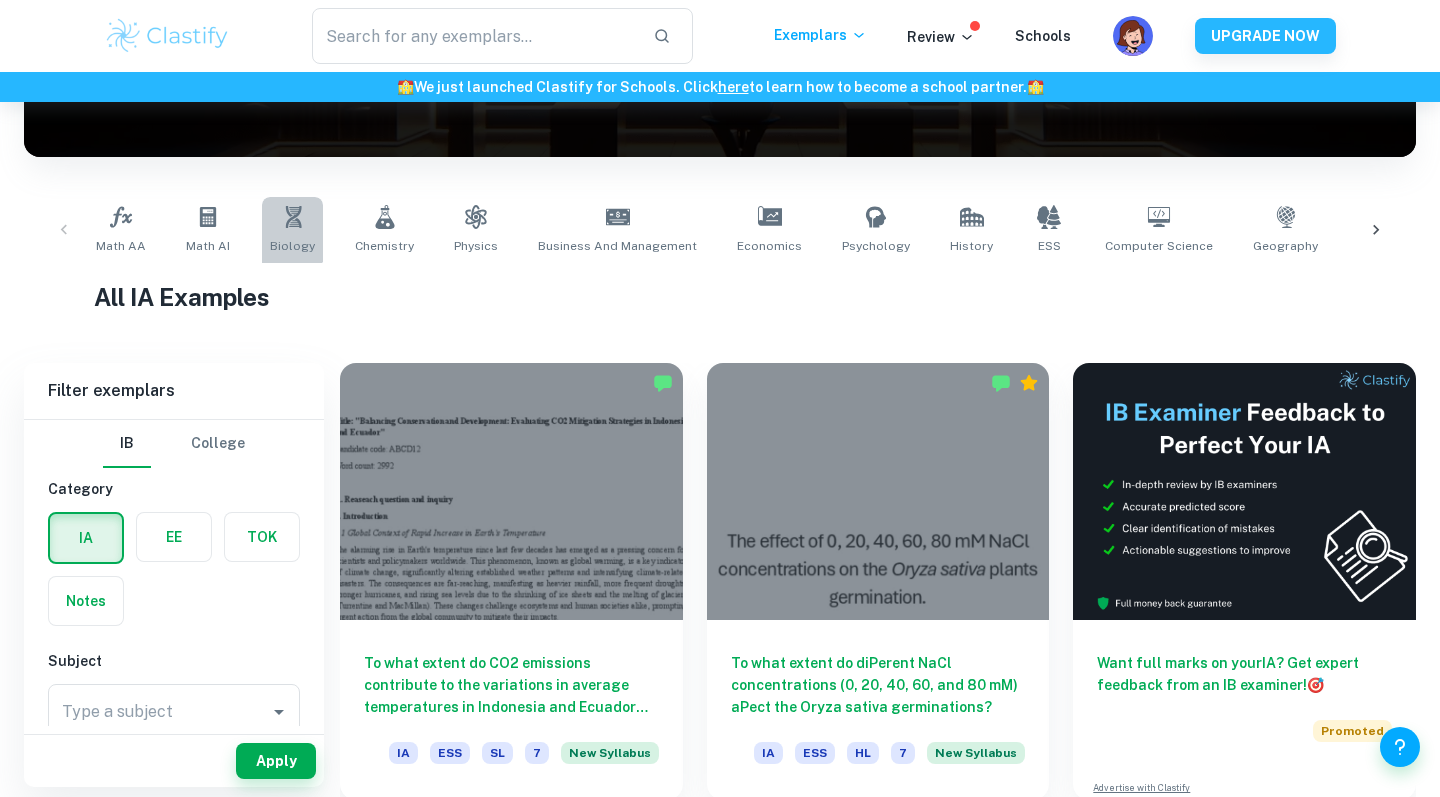 click at bounding box center [293, 217] 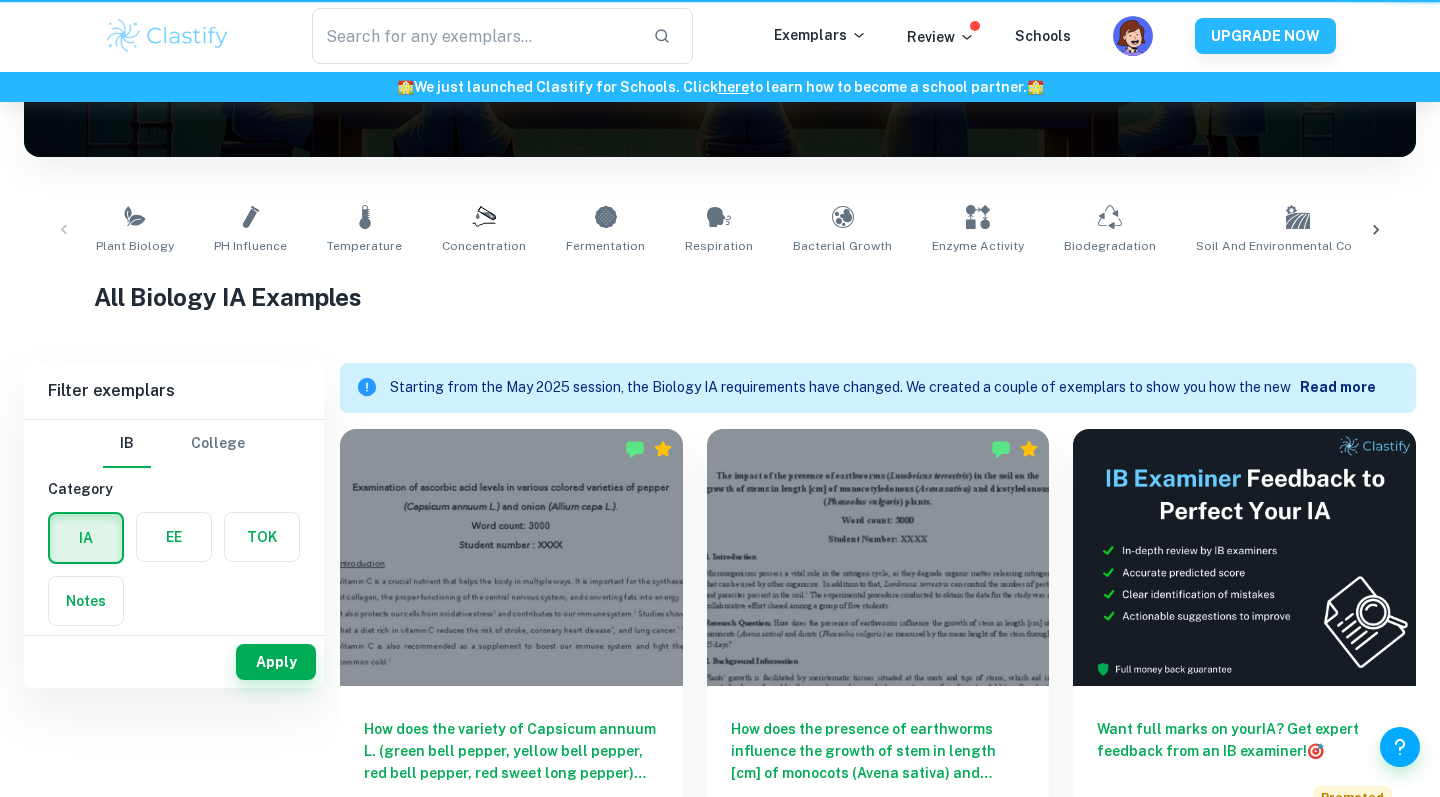 scroll, scrollTop: 564, scrollLeft: 0, axis: vertical 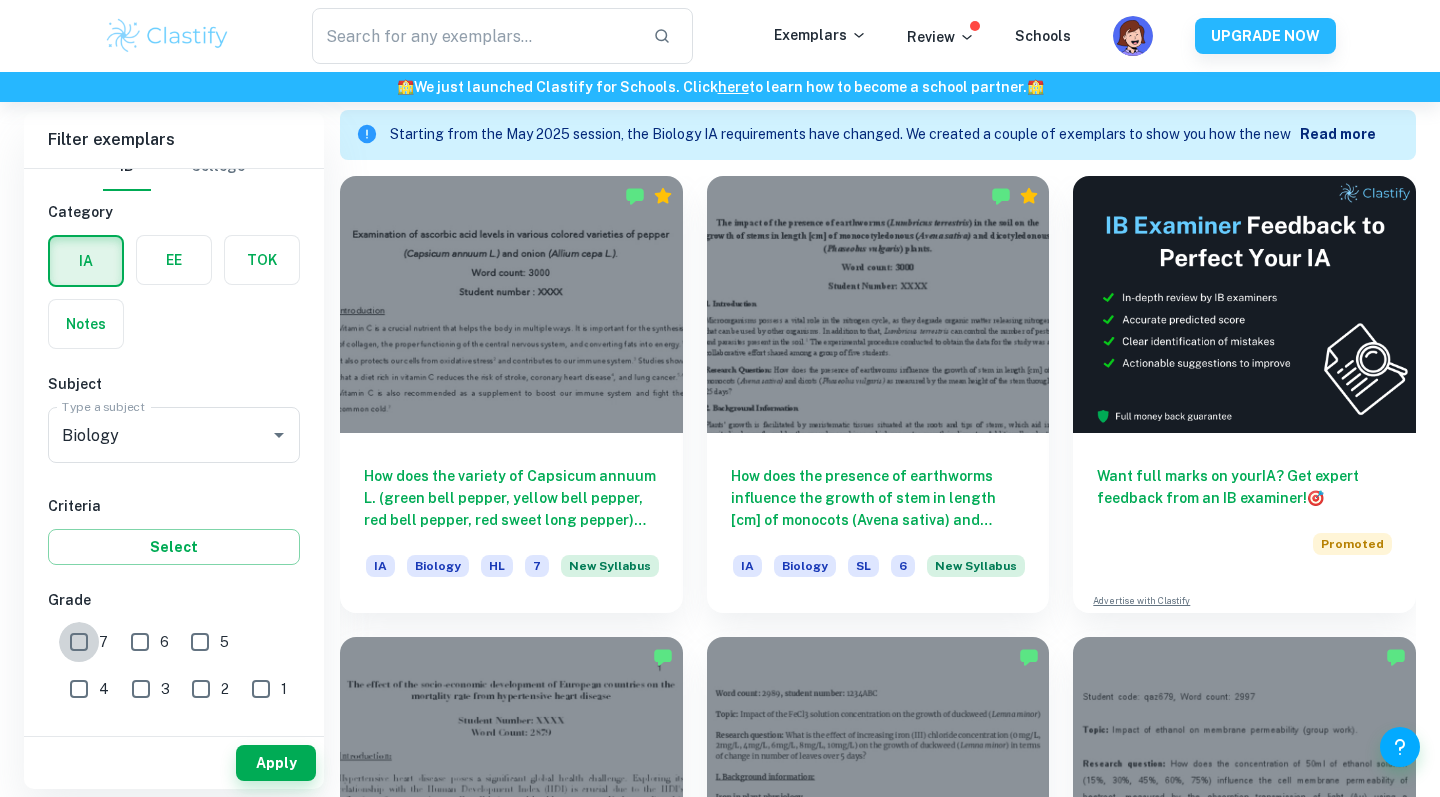 click on "7" at bounding box center [79, 642] 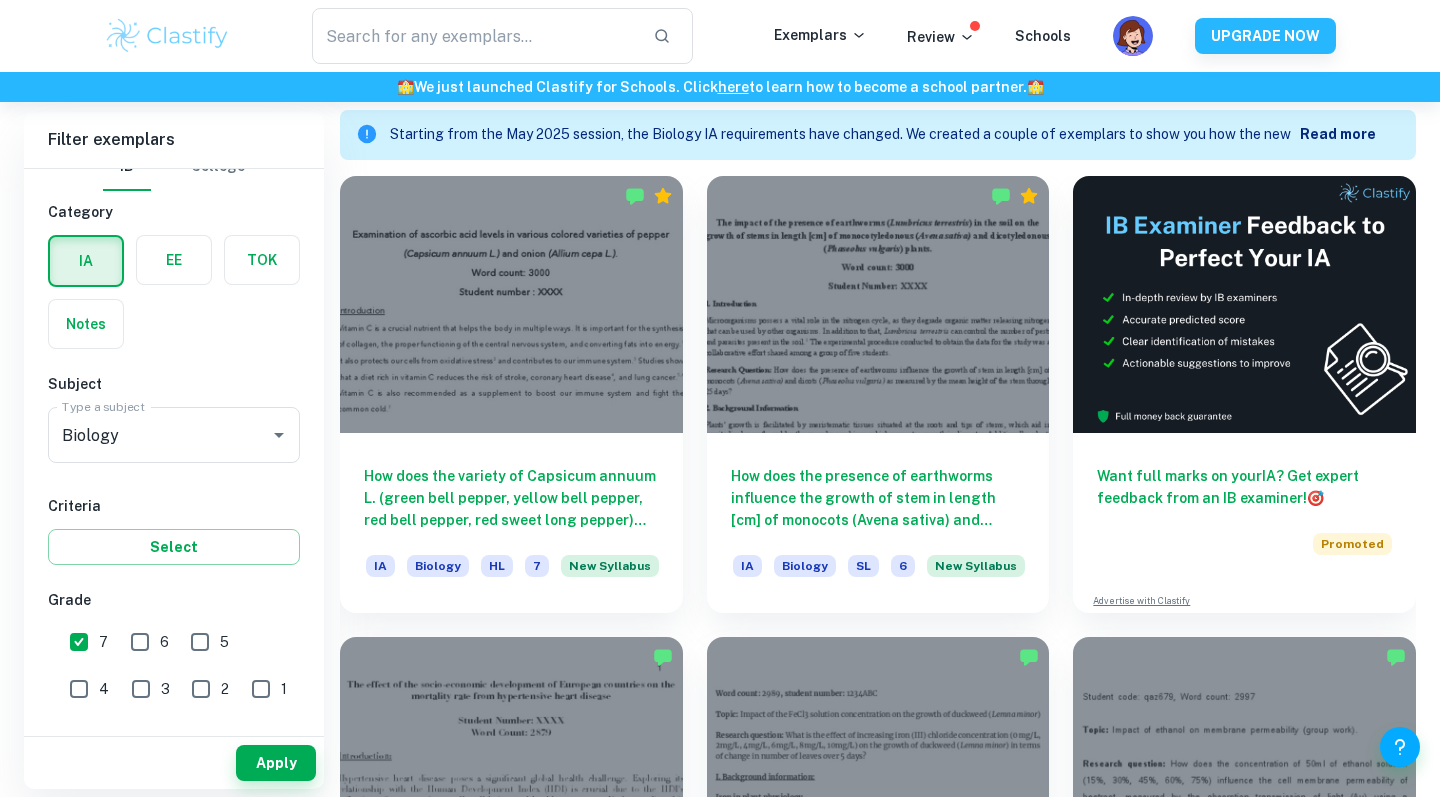 click on "6" at bounding box center (103, 642) 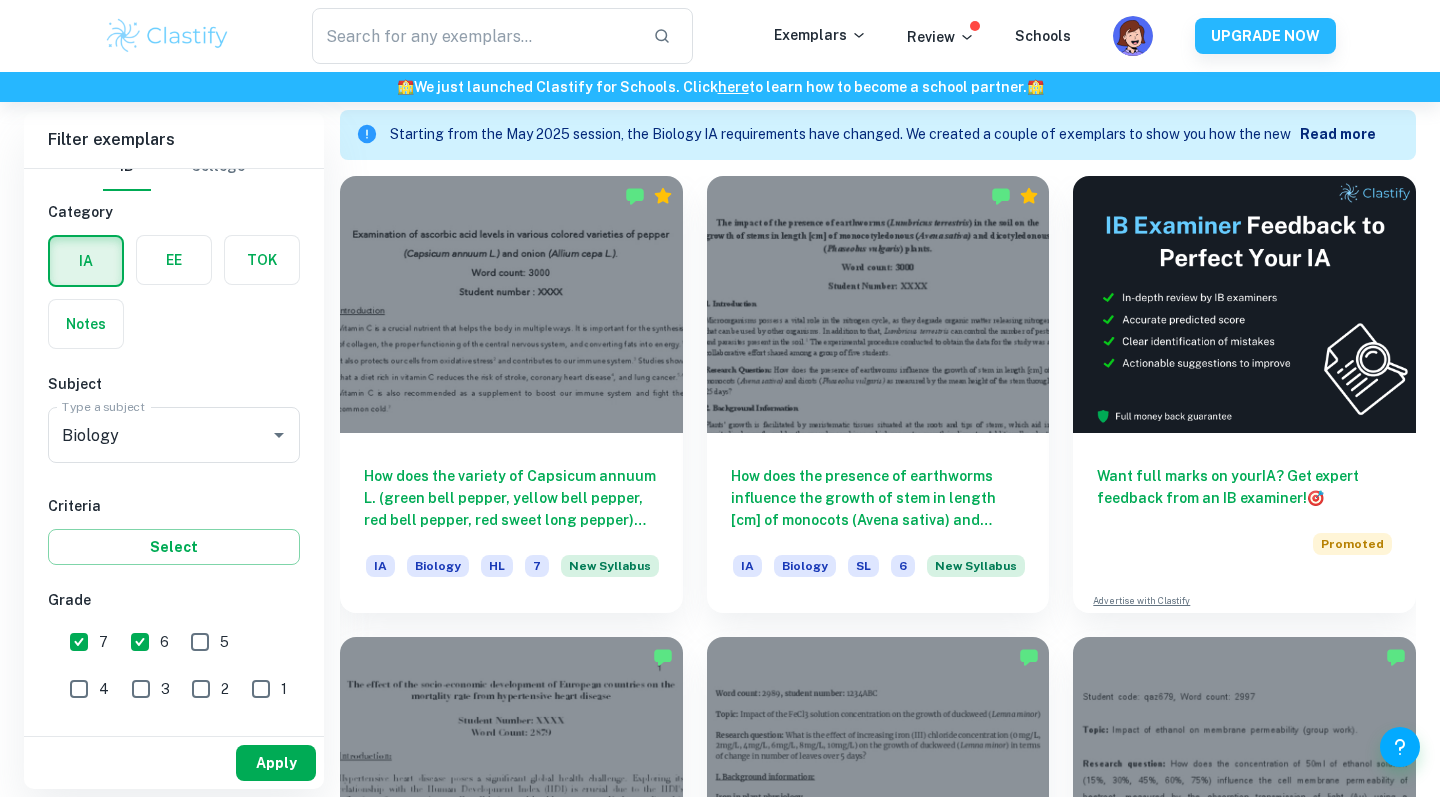 click on "Apply" at bounding box center [276, 763] 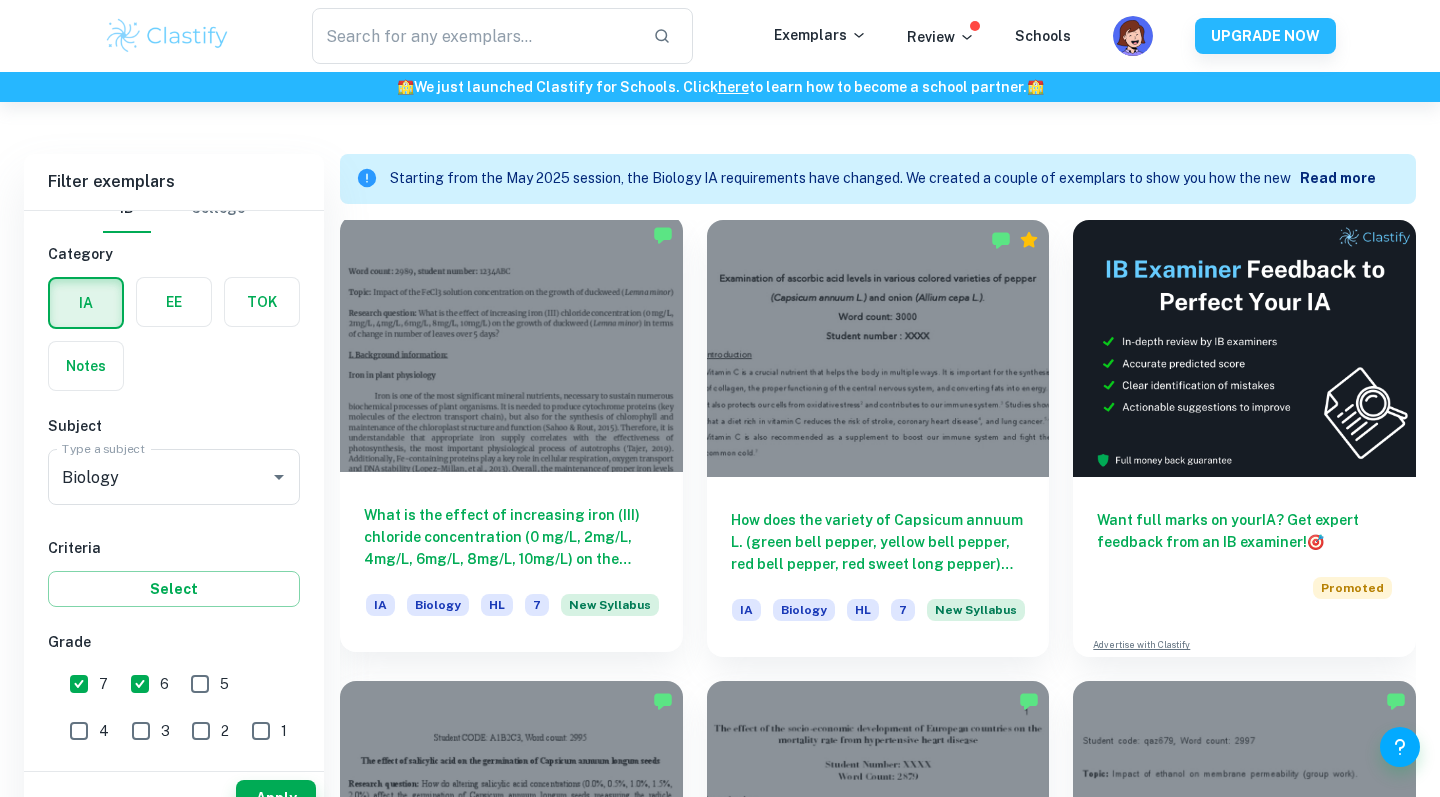 scroll, scrollTop: 557, scrollLeft: 0, axis: vertical 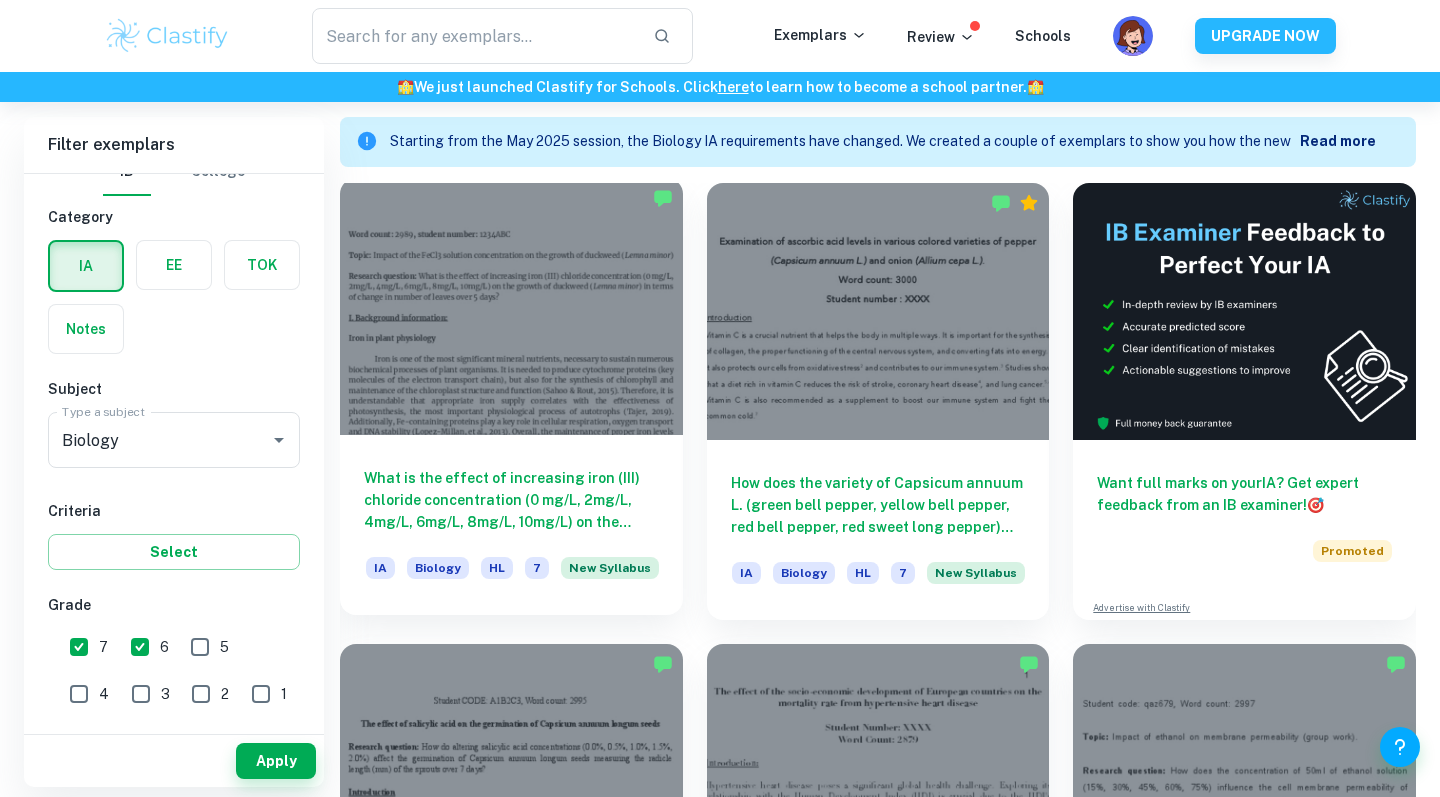 click on "What is the effect of increasing iron (III) chloride concentration (0 mg/L, 2mg/L, 4mg/L, 6mg/L, 8mg/L, 10mg/L) on the growth of duckweed (Lemna minor) in terms of change in number of leaves over 5 days?" at bounding box center (511, 500) 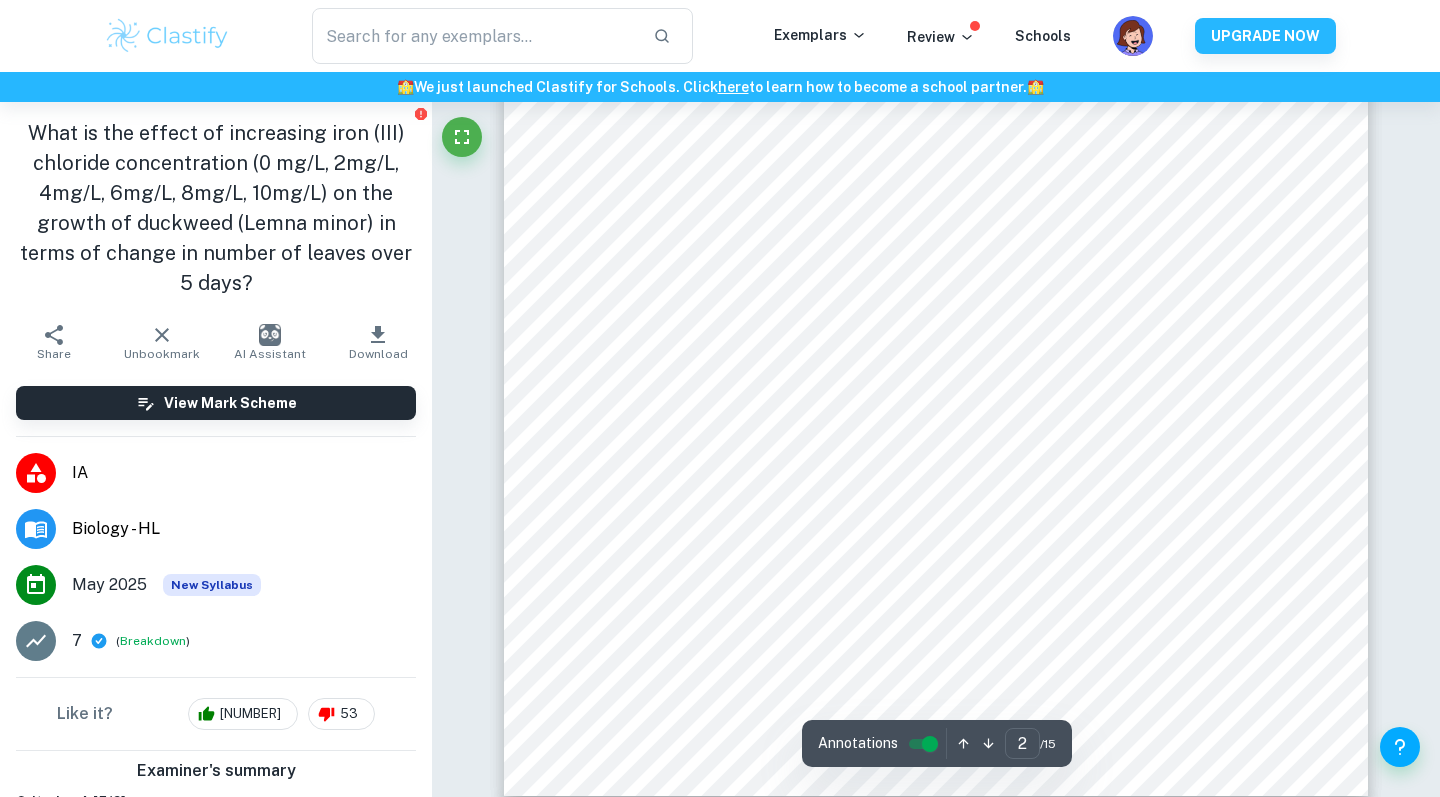 scroll, scrollTop: 1974, scrollLeft: 0, axis: vertical 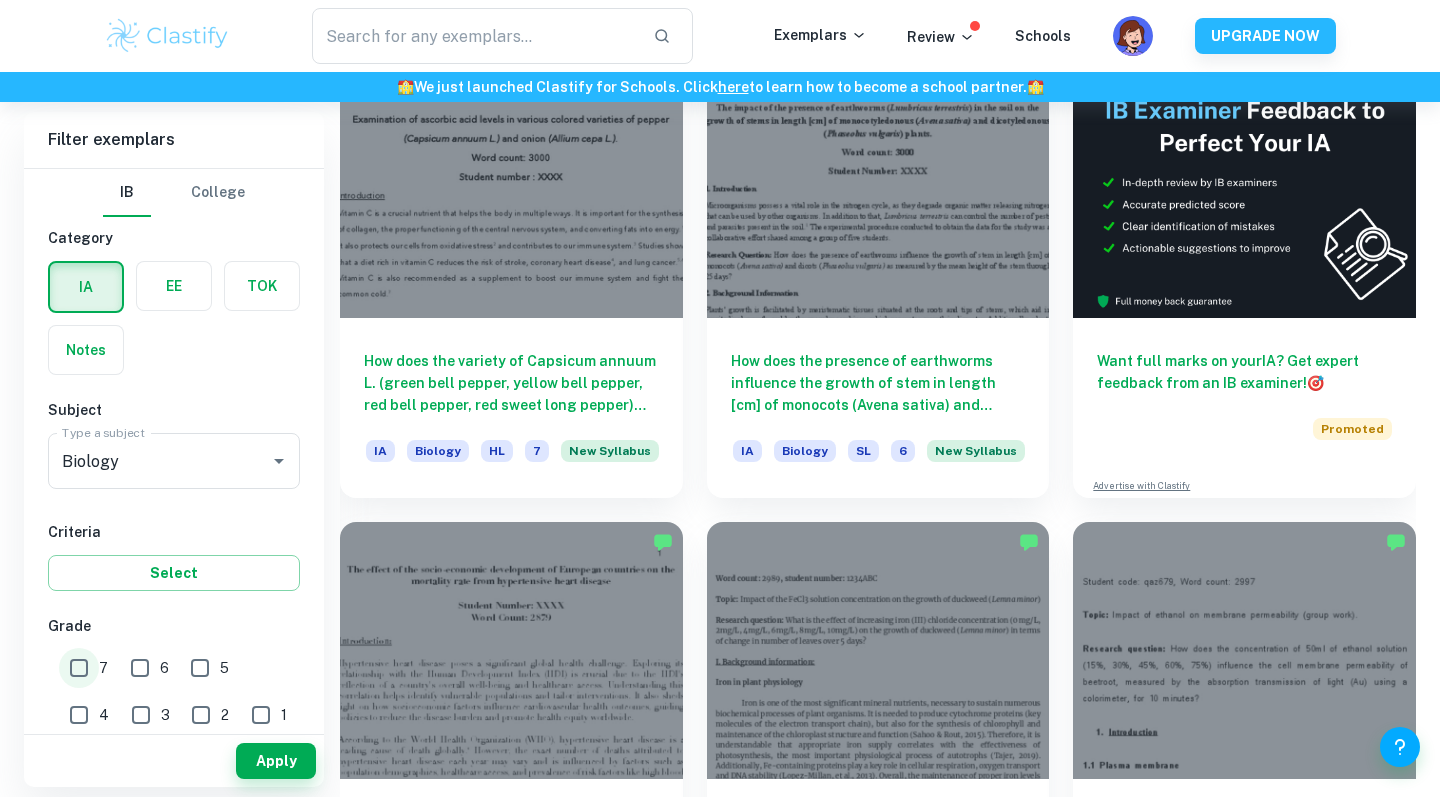 click on "7" at bounding box center [79, 668] 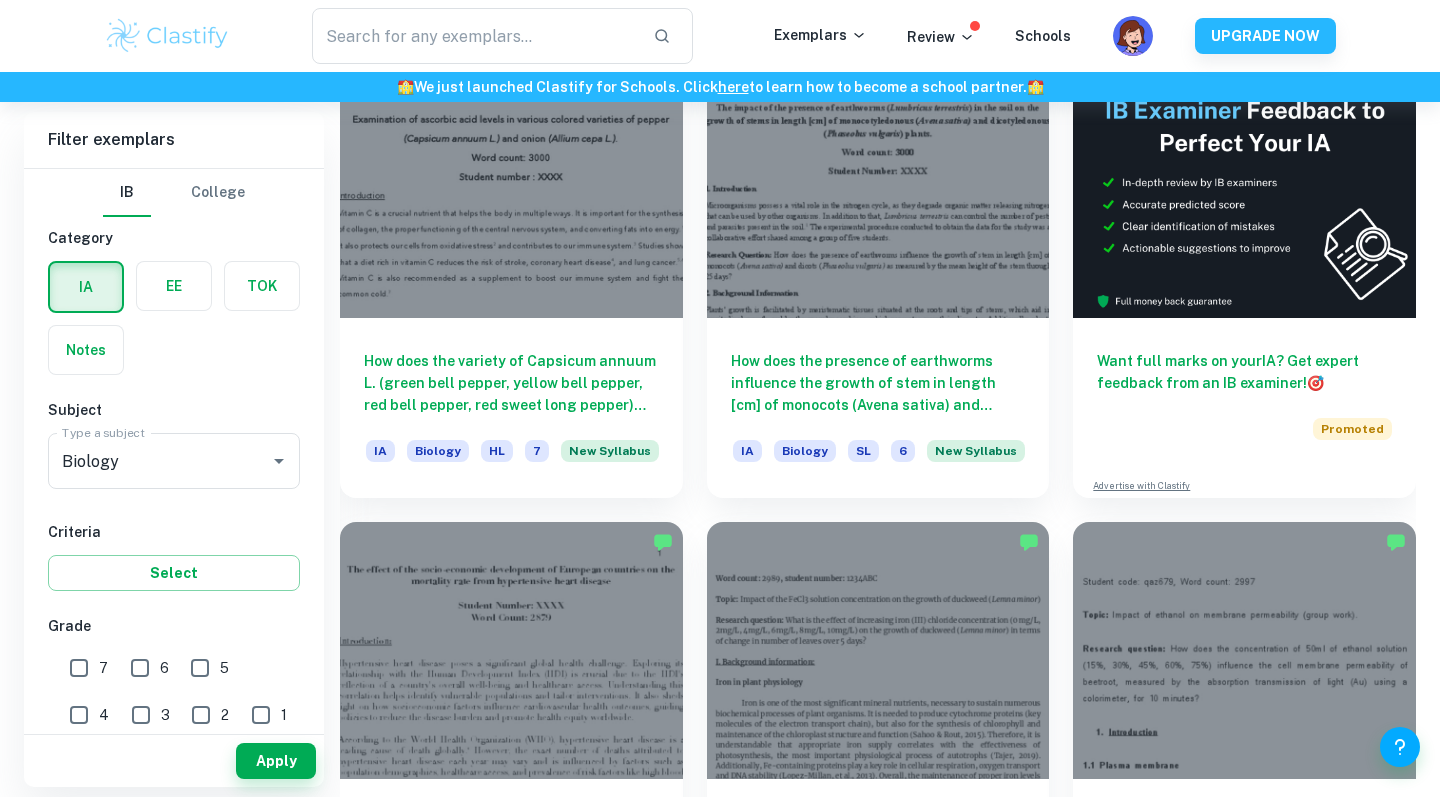 checkbox on "true" 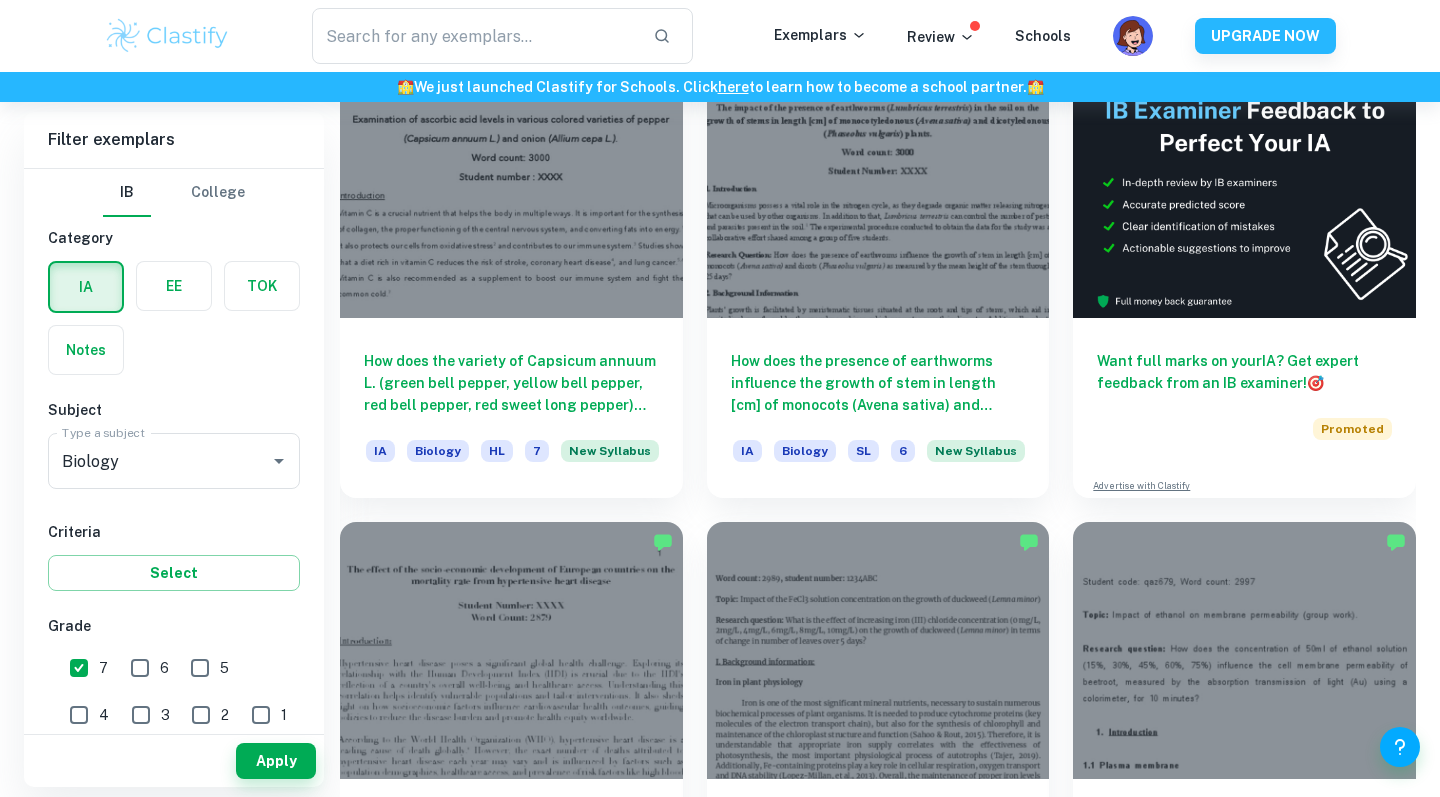 click on "6" at bounding box center [79, 668] 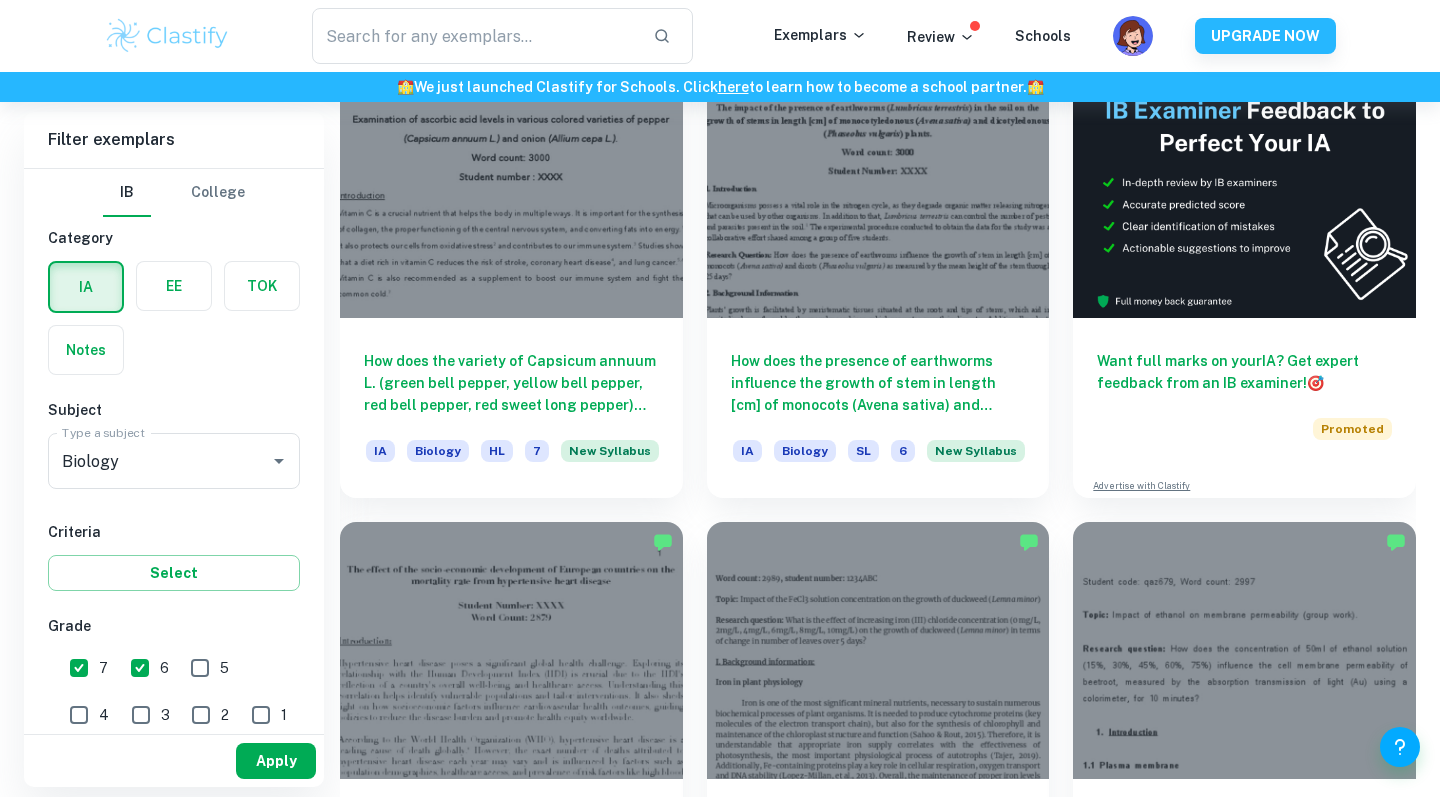 click on "Apply" at bounding box center [276, 761] 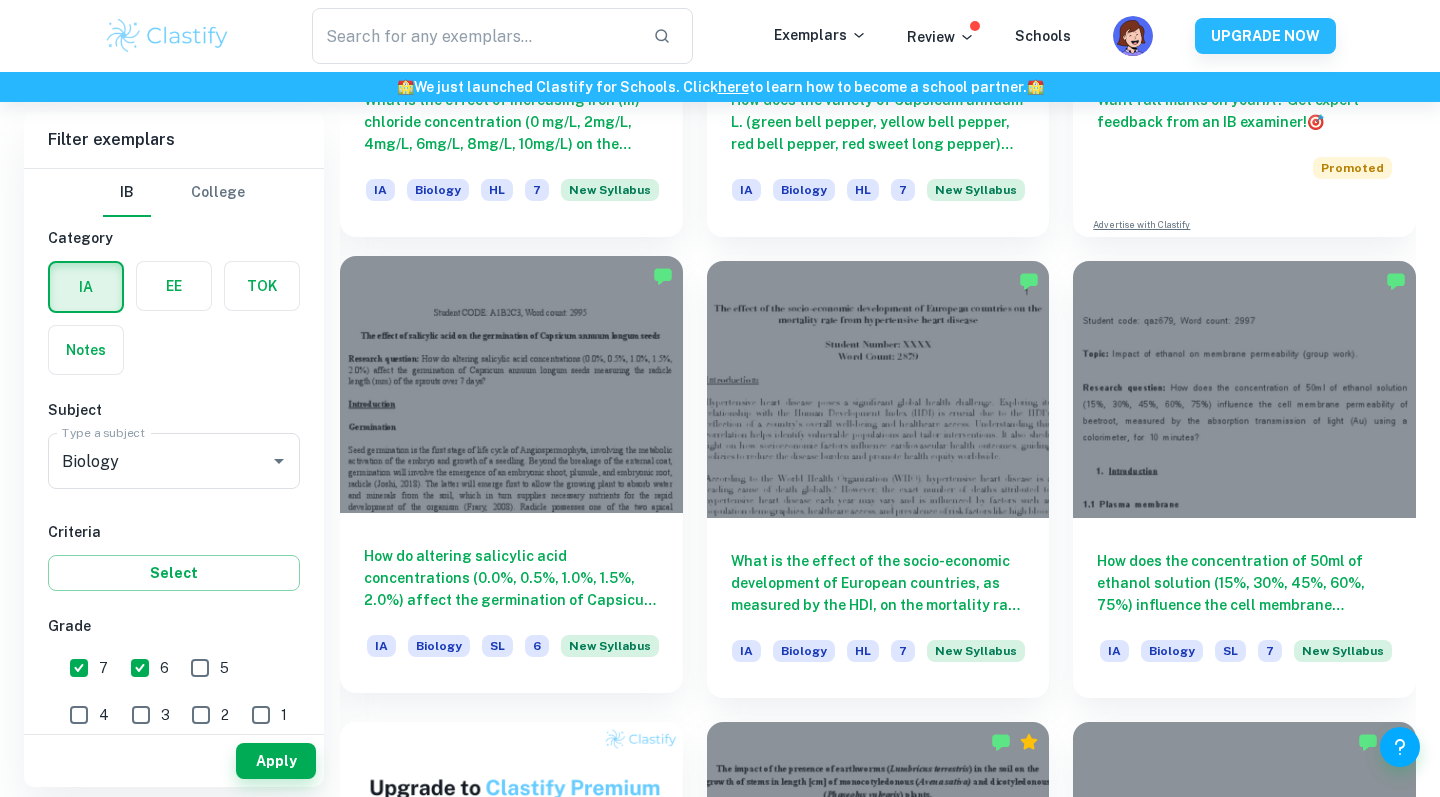 scroll, scrollTop: 941, scrollLeft: 0, axis: vertical 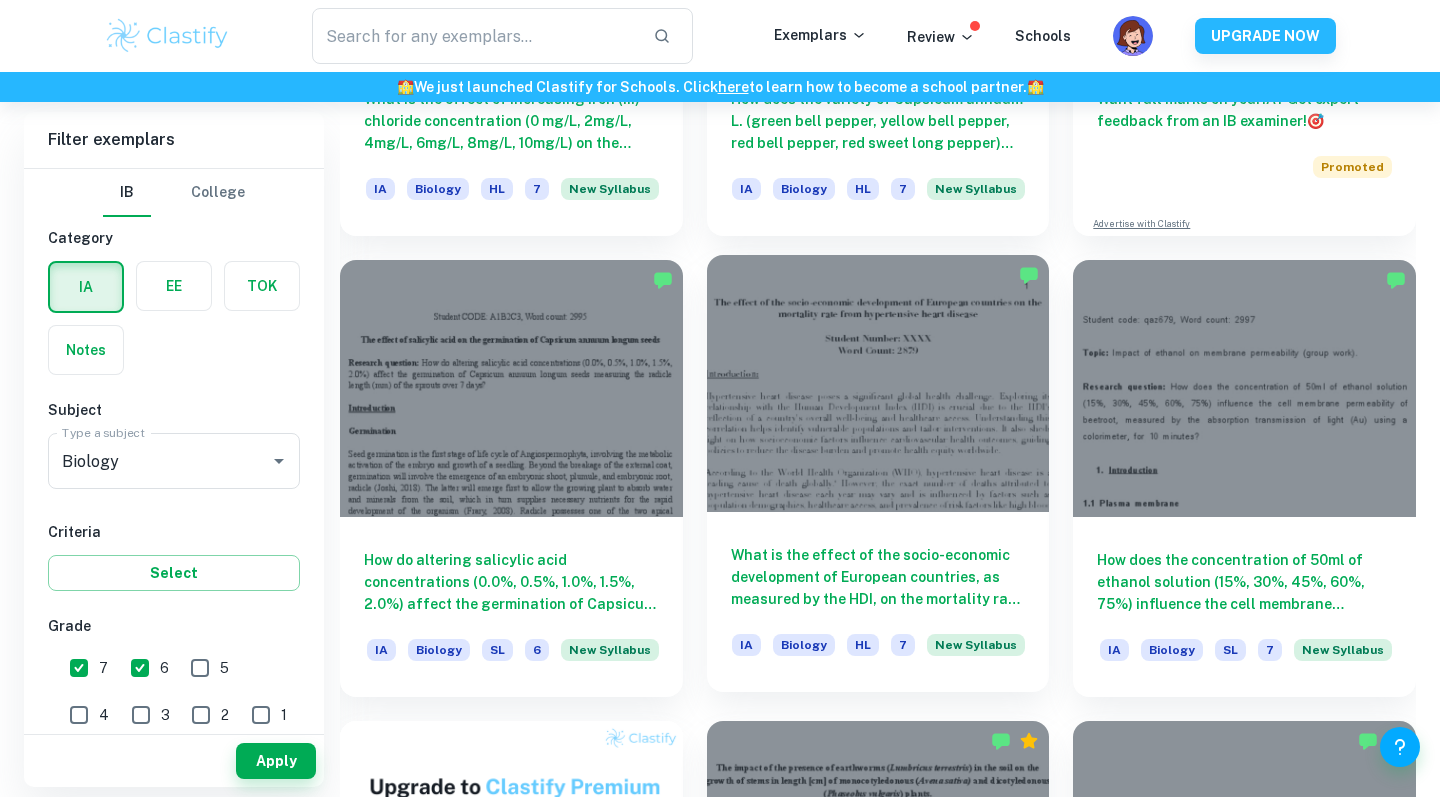 click on "What is the effect of the socio-economic development of European countries, as measured by the HDI, on the mortality rate from hypertensive heart disease within the older population (50+)?" at bounding box center (878, 577) 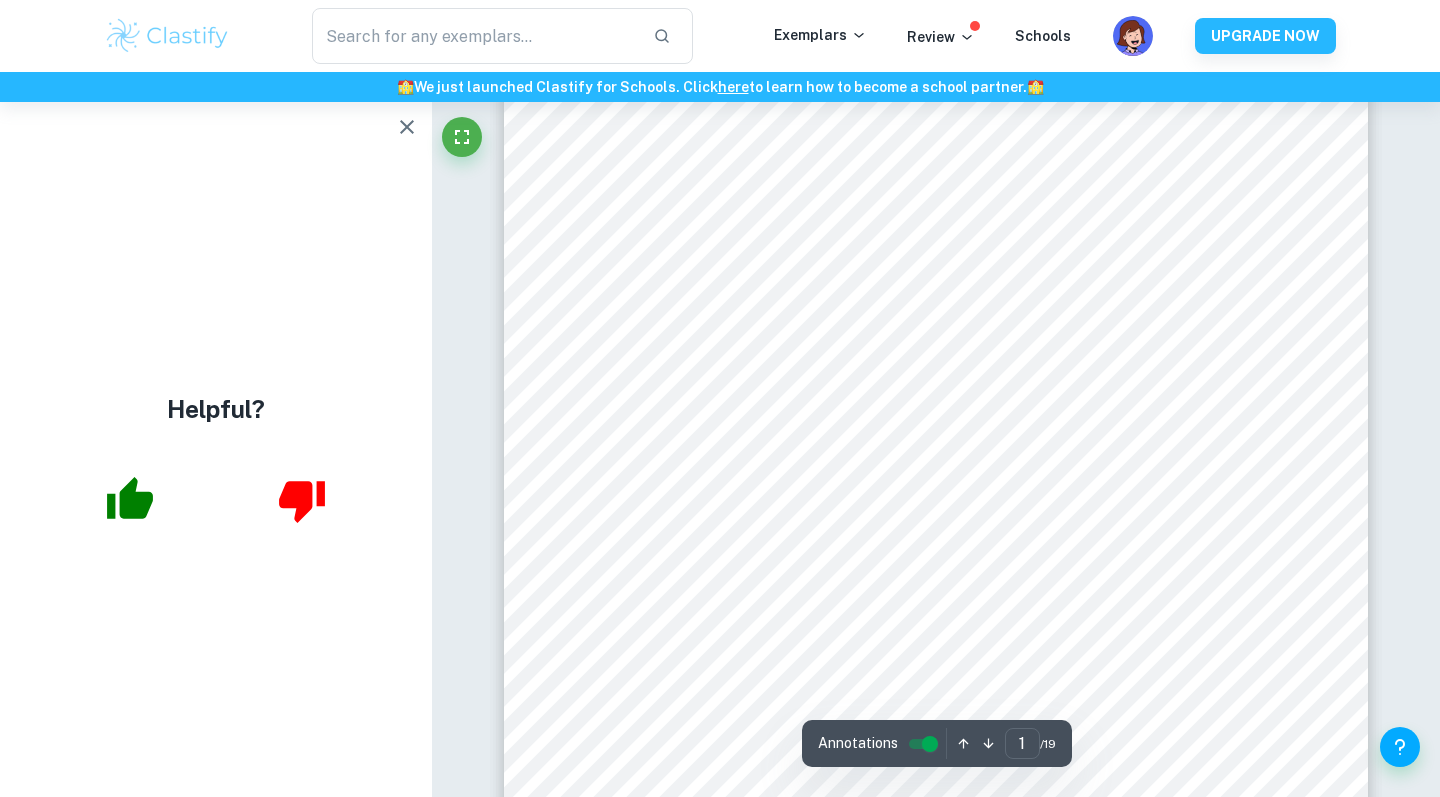scroll, scrollTop: 195, scrollLeft: 0, axis: vertical 